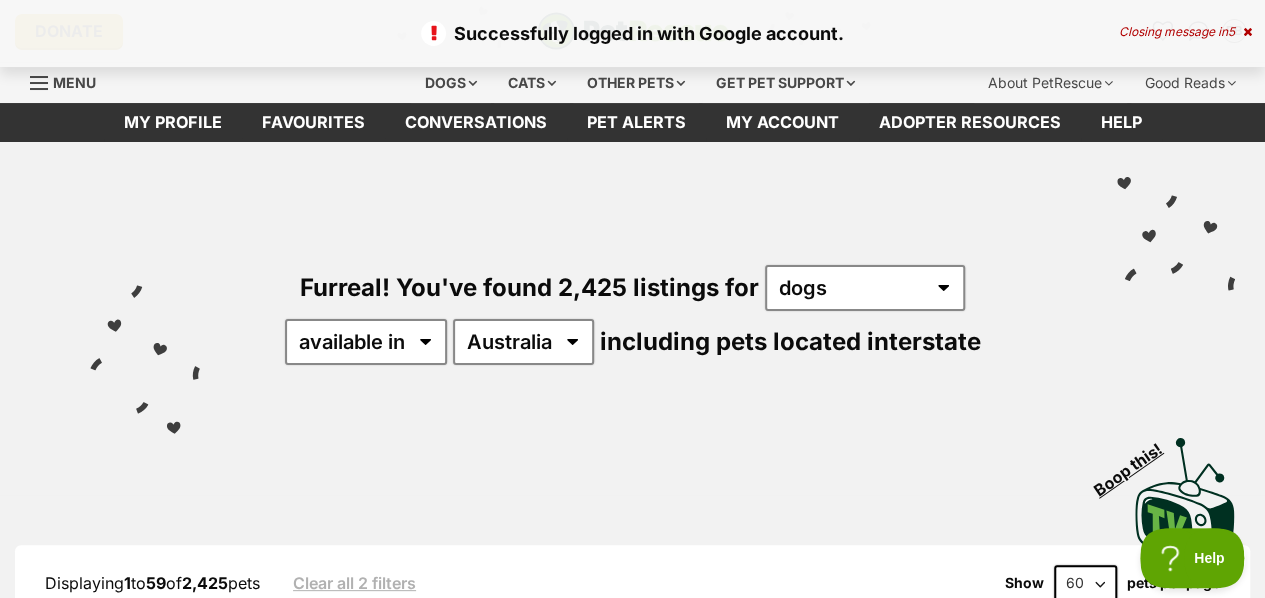scroll, scrollTop: 0, scrollLeft: 0, axis: both 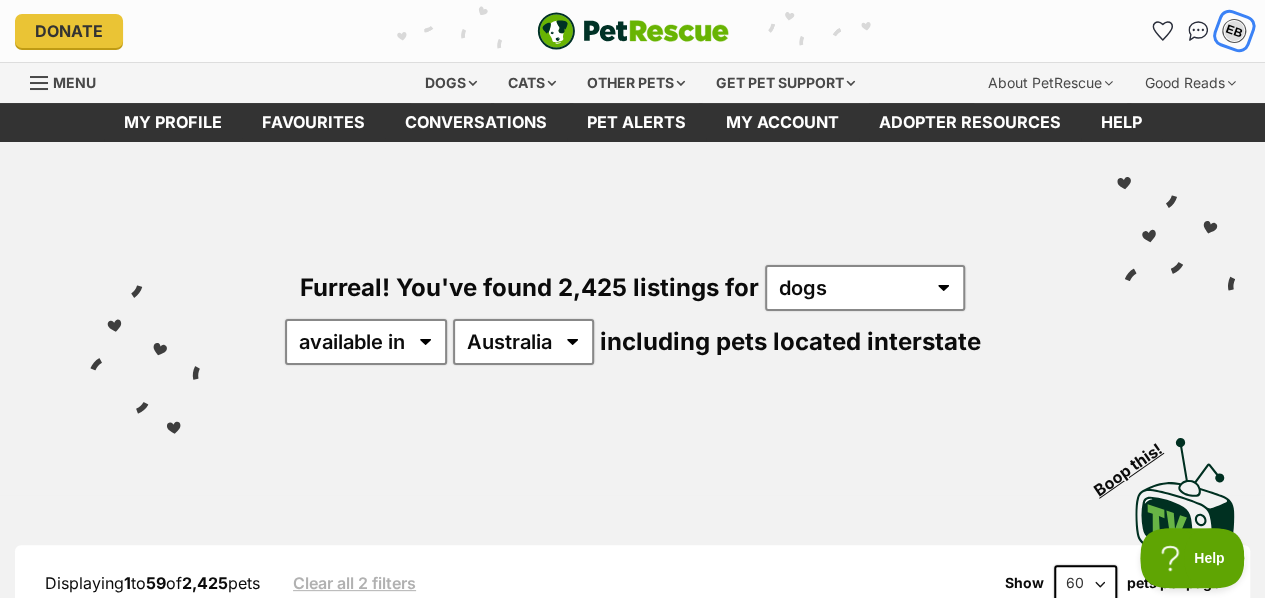 click on "EB" at bounding box center (1234, 31) 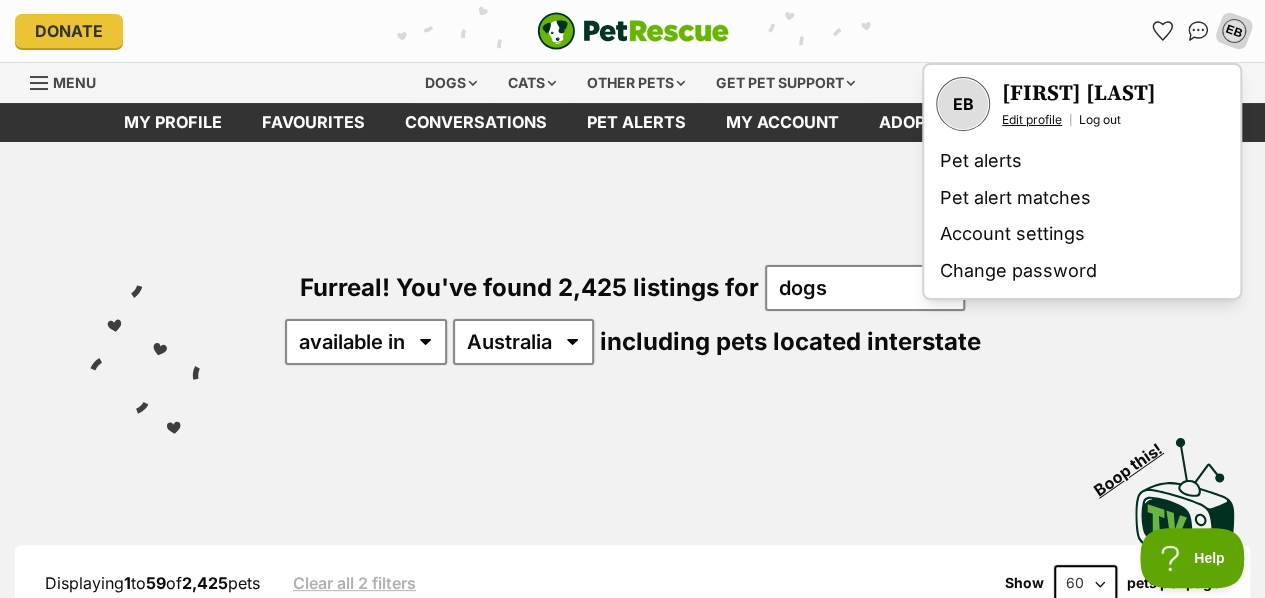 click on "Edit profile" at bounding box center (1032, 120) 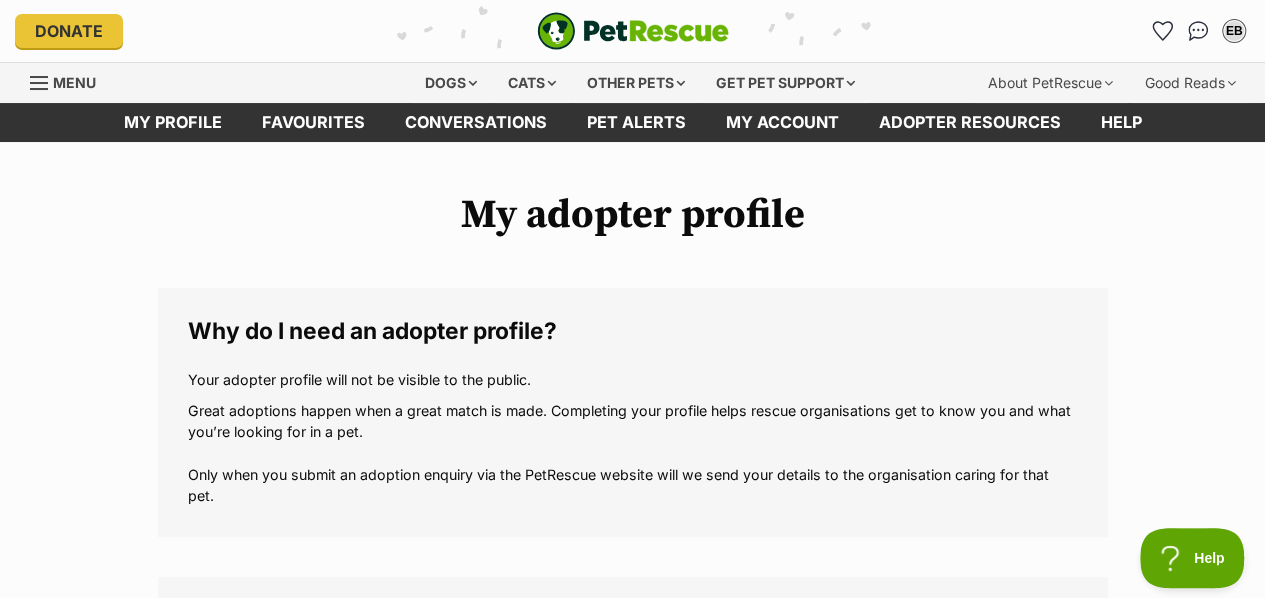 scroll, scrollTop: 0, scrollLeft: 0, axis: both 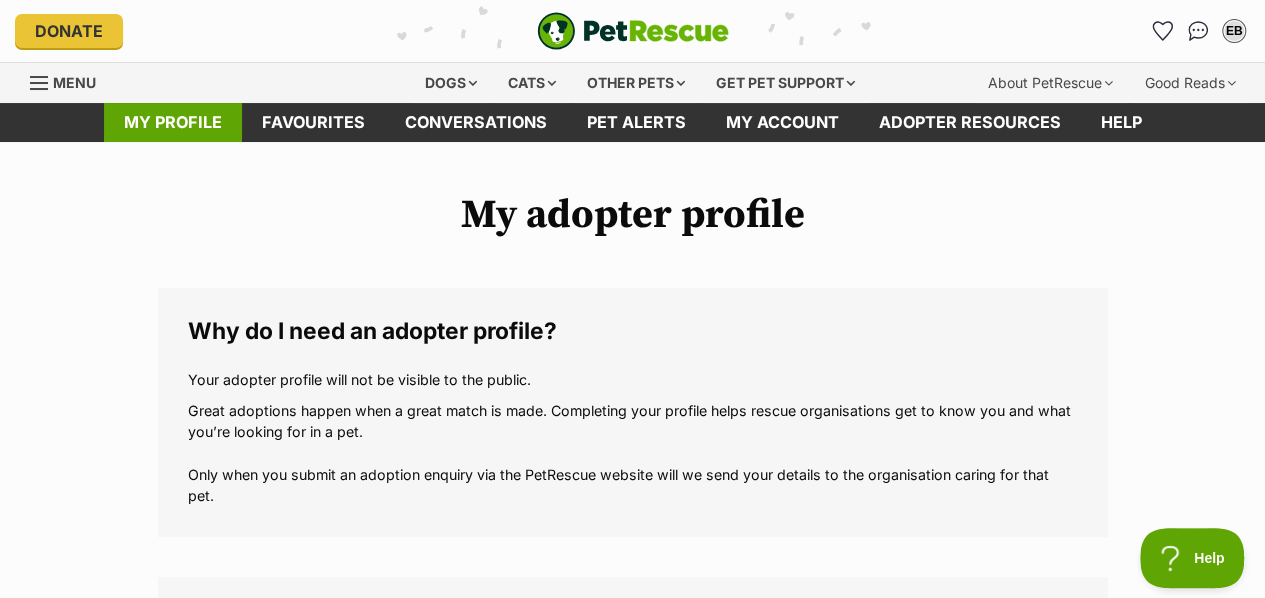 click on "My profile" at bounding box center (173, 122) 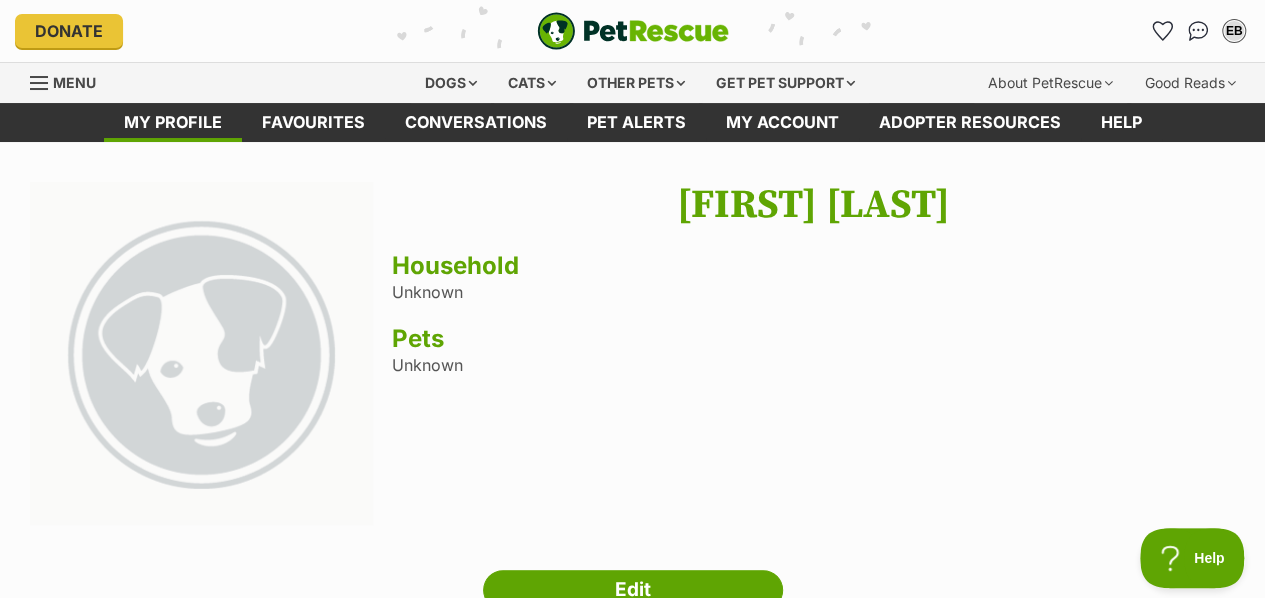 scroll, scrollTop: 0, scrollLeft: 0, axis: both 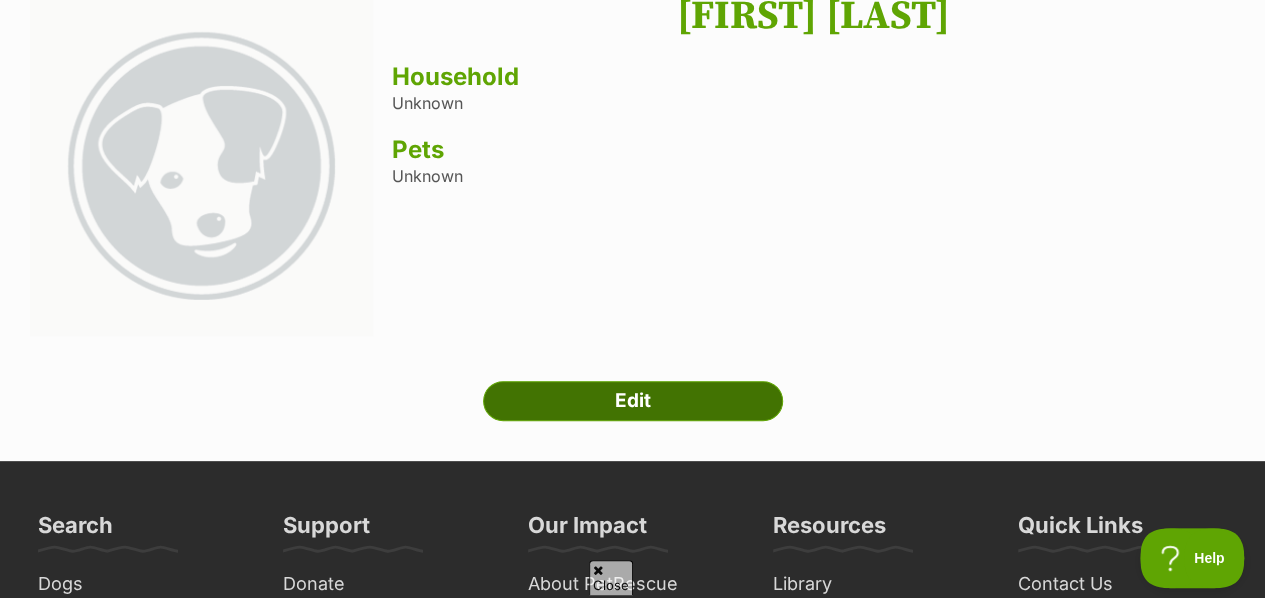 click on "Edit" at bounding box center (633, 401) 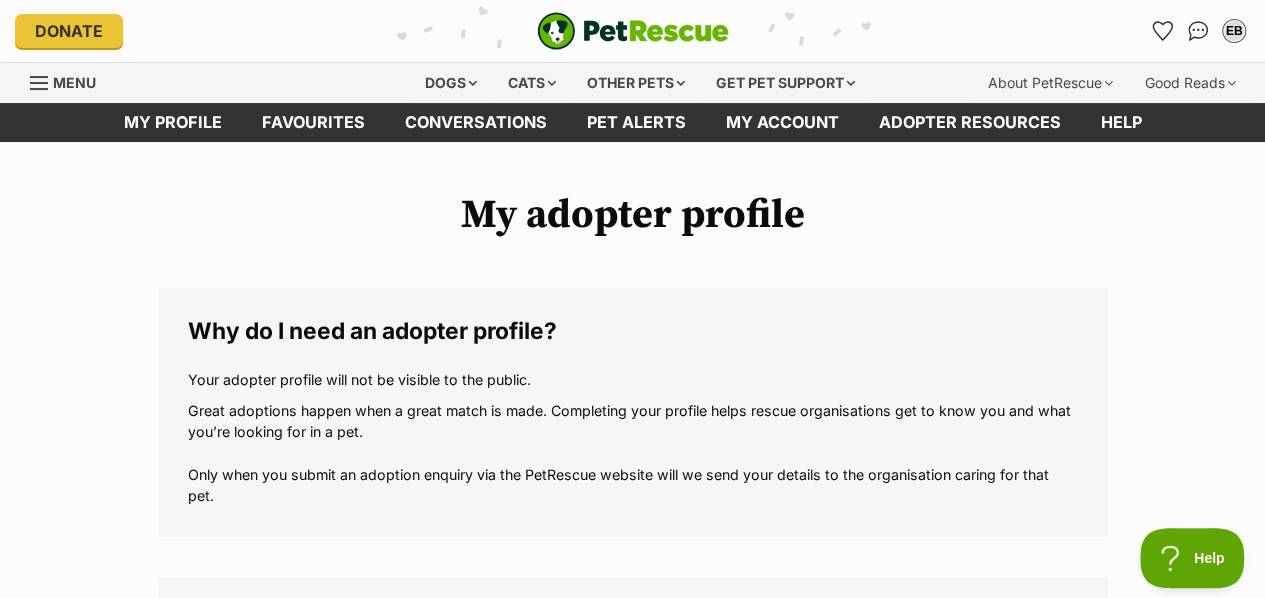 scroll, scrollTop: 0, scrollLeft: 0, axis: both 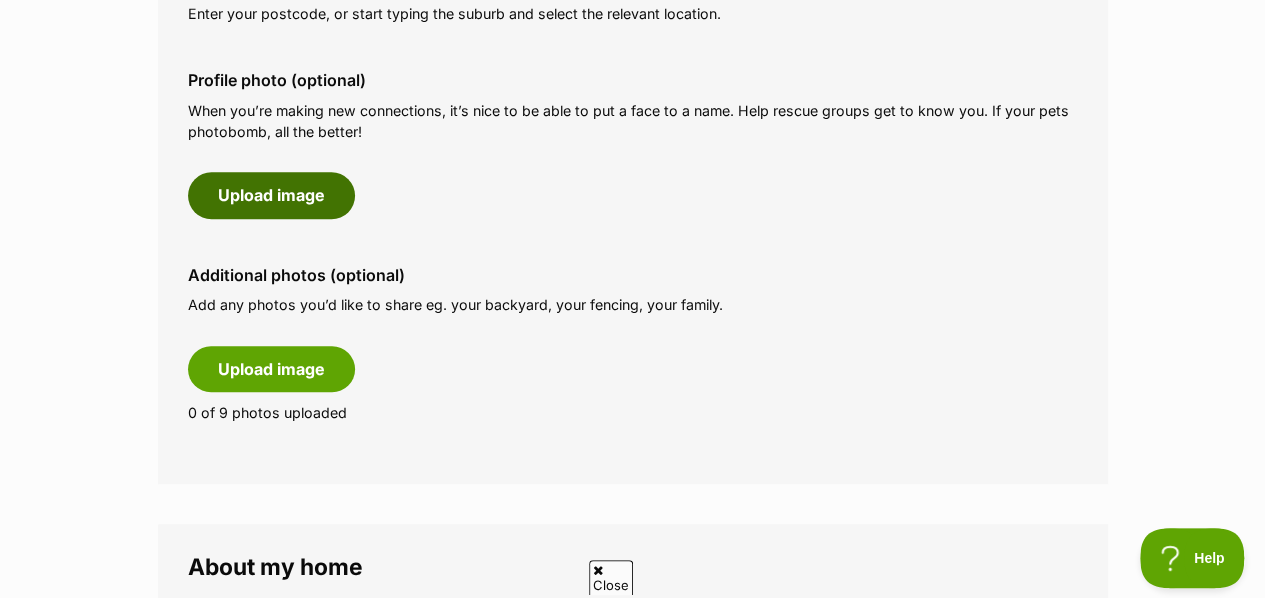 click on "Upload image" at bounding box center (271, 195) 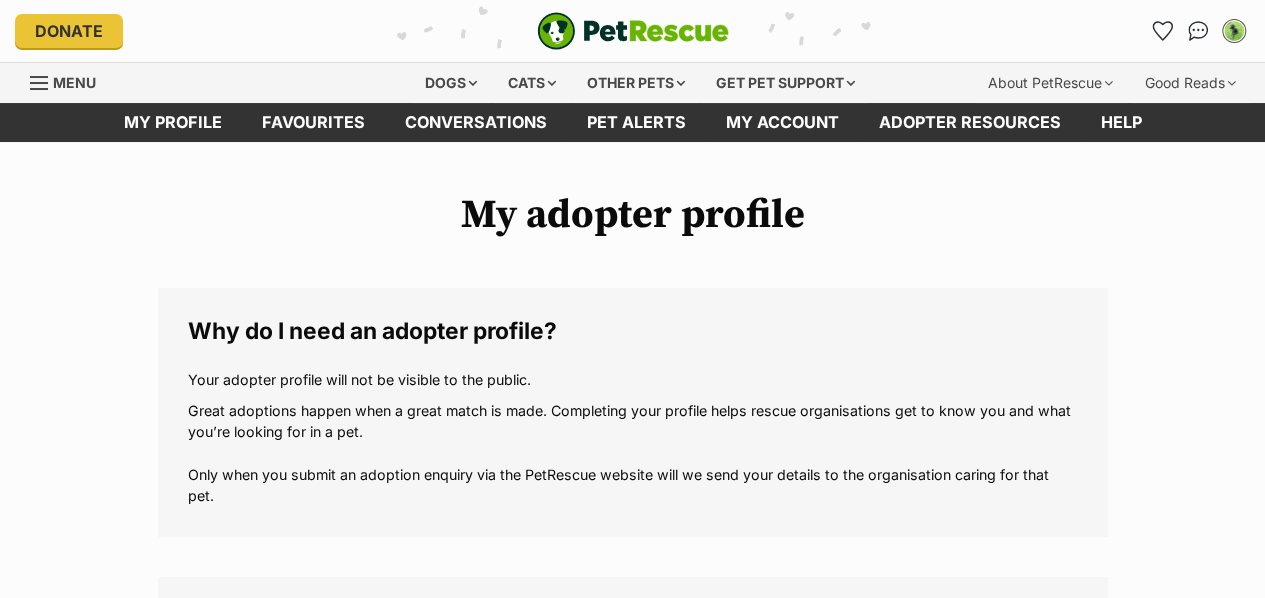 scroll, scrollTop: 0, scrollLeft: 0, axis: both 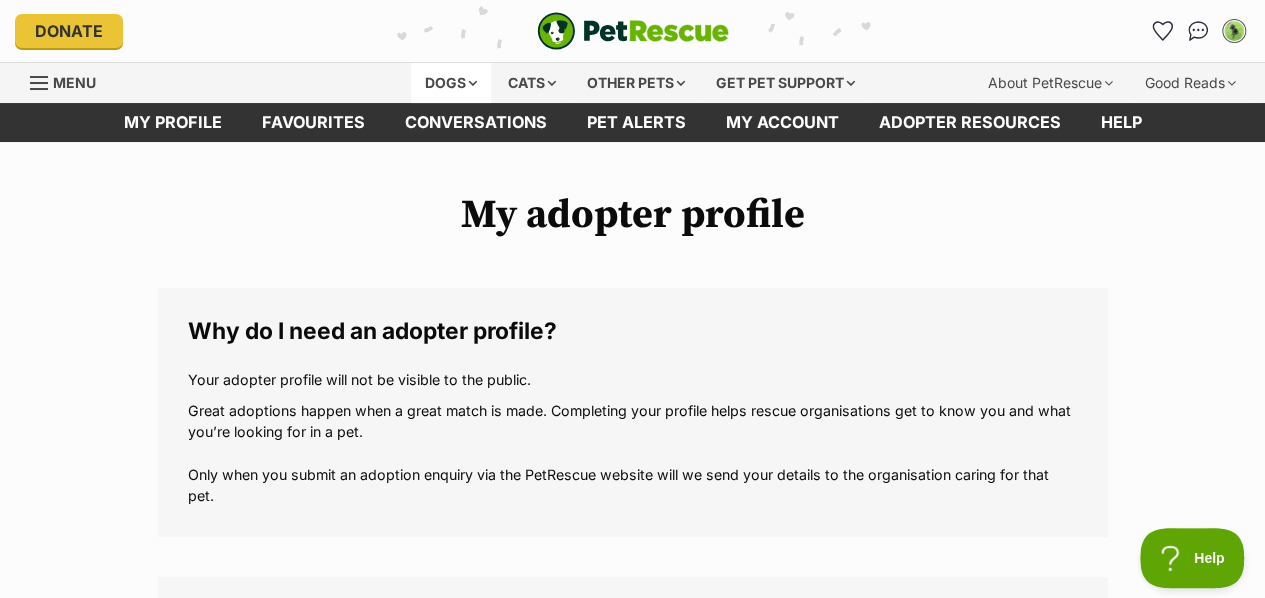 click on "Dogs" at bounding box center (451, 83) 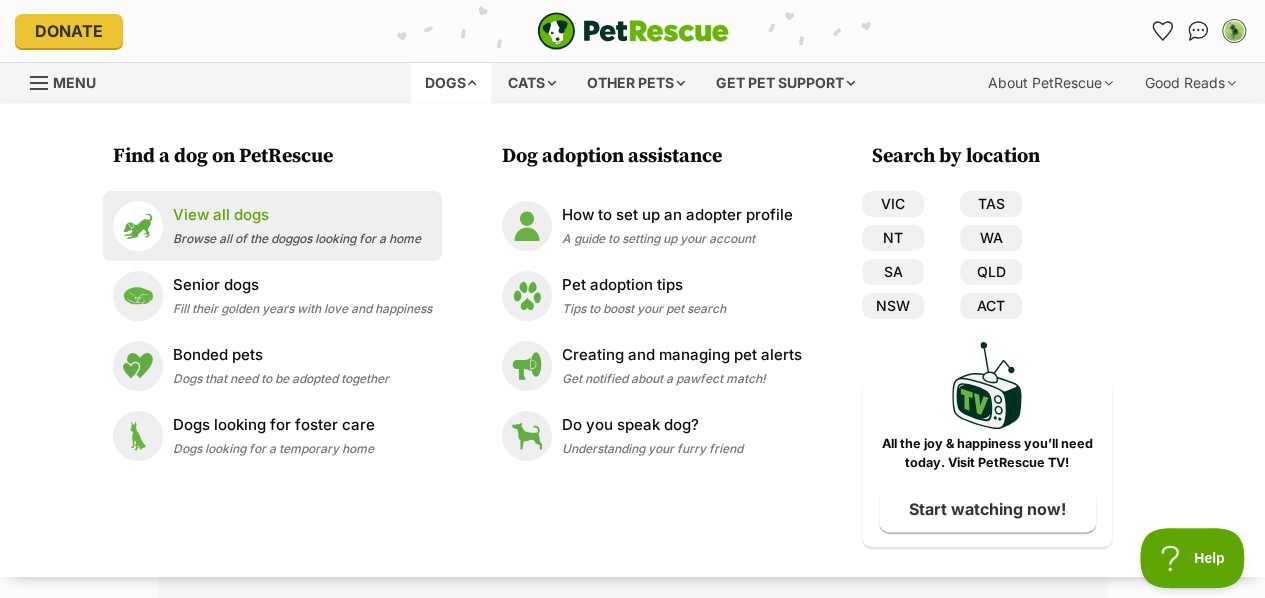 click on "Browse all of the doggos looking for a home" at bounding box center (297, 238) 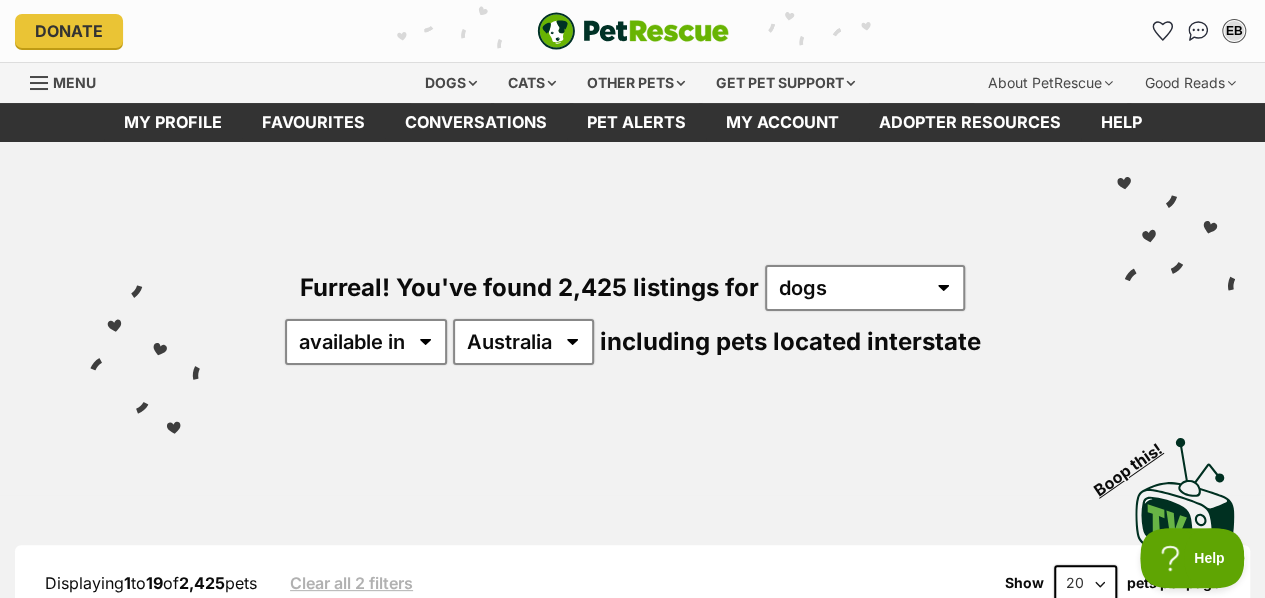 scroll, scrollTop: 0, scrollLeft: 0, axis: both 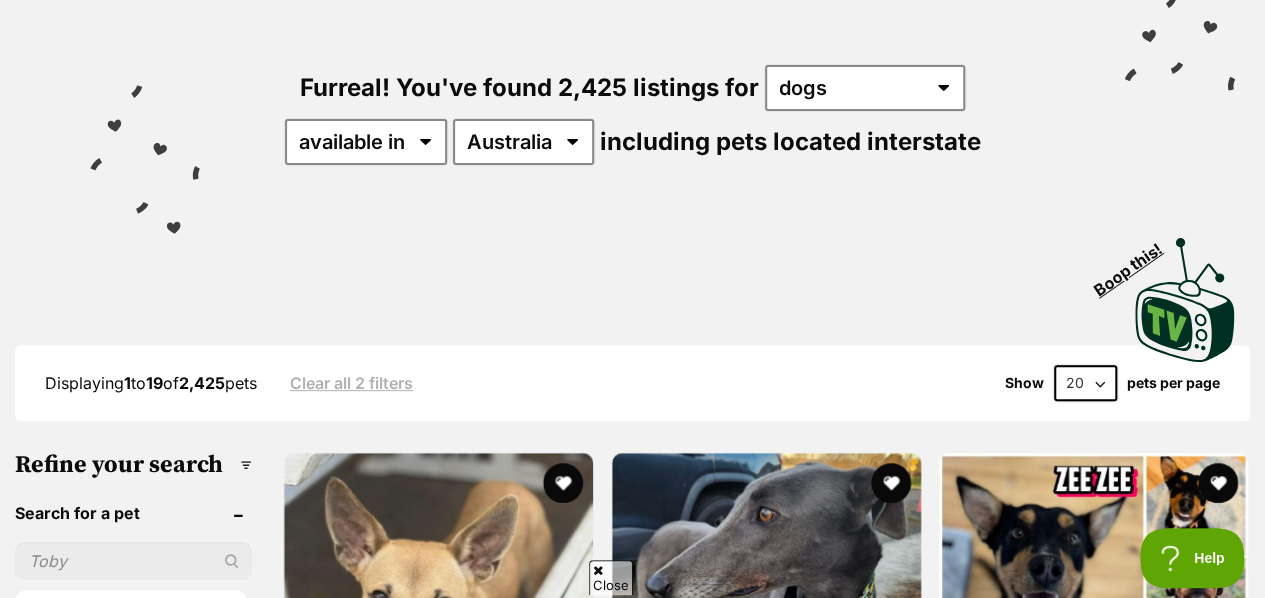 drag, startPoint x: 1096, startPoint y: 380, endPoint x: 1109, endPoint y: 393, distance: 18.384777 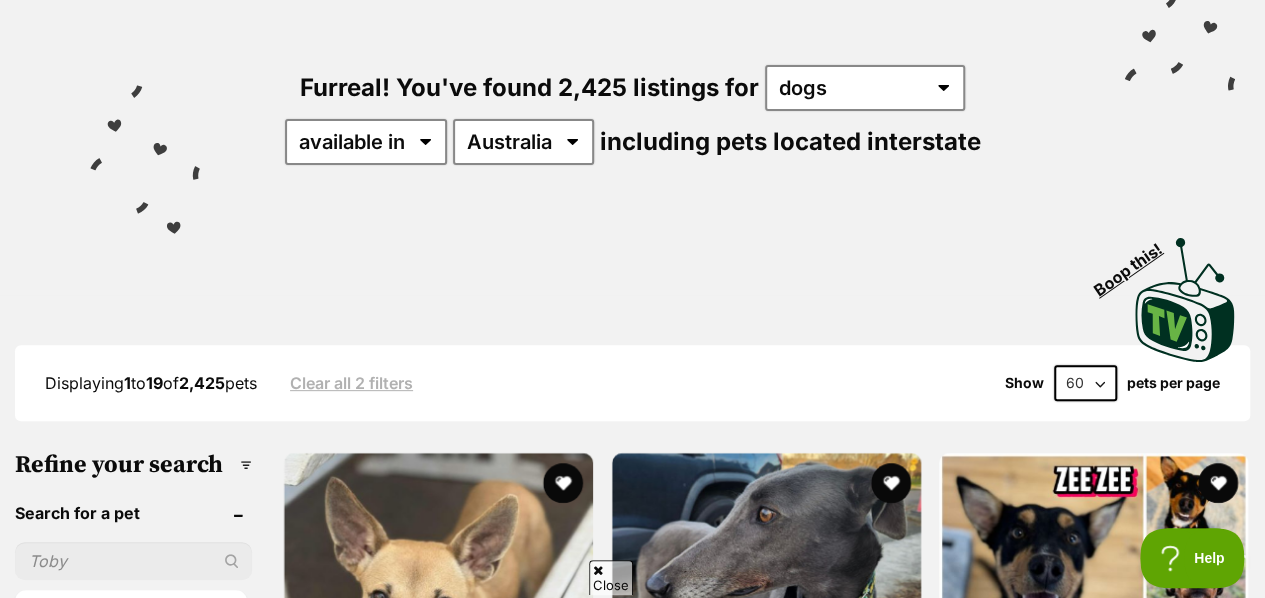 click on "20 40 60" at bounding box center [1085, 383] 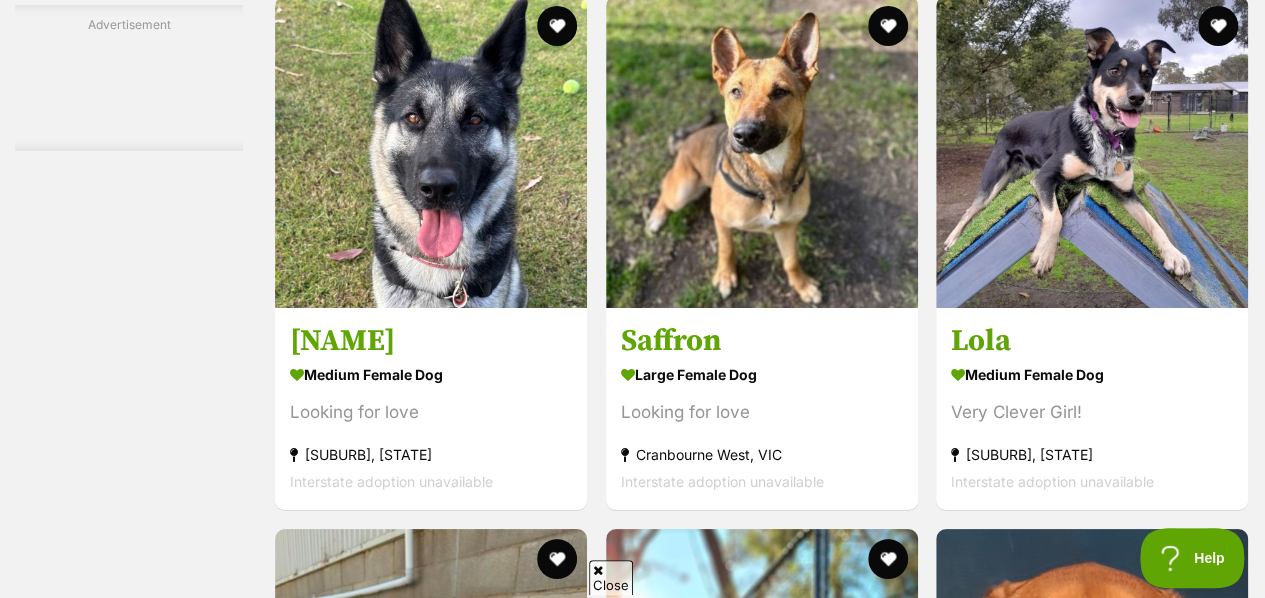 scroll, scrollTop: 7480, scrollLeft: 0, axis: vertical 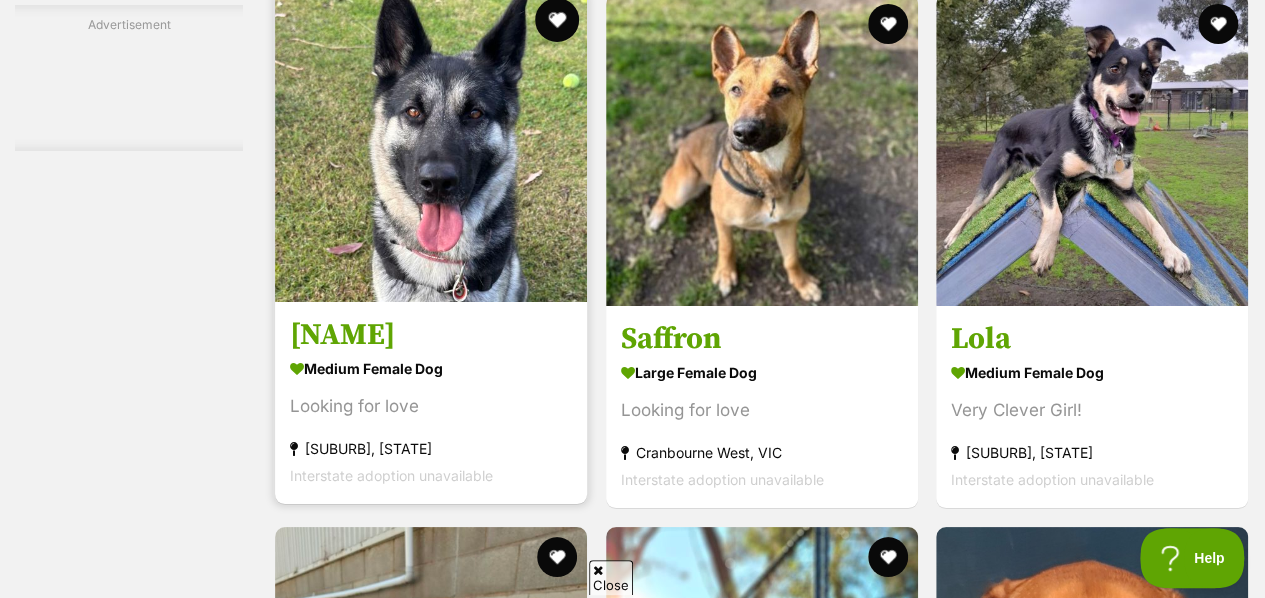 click at bounding box center [557, 20] 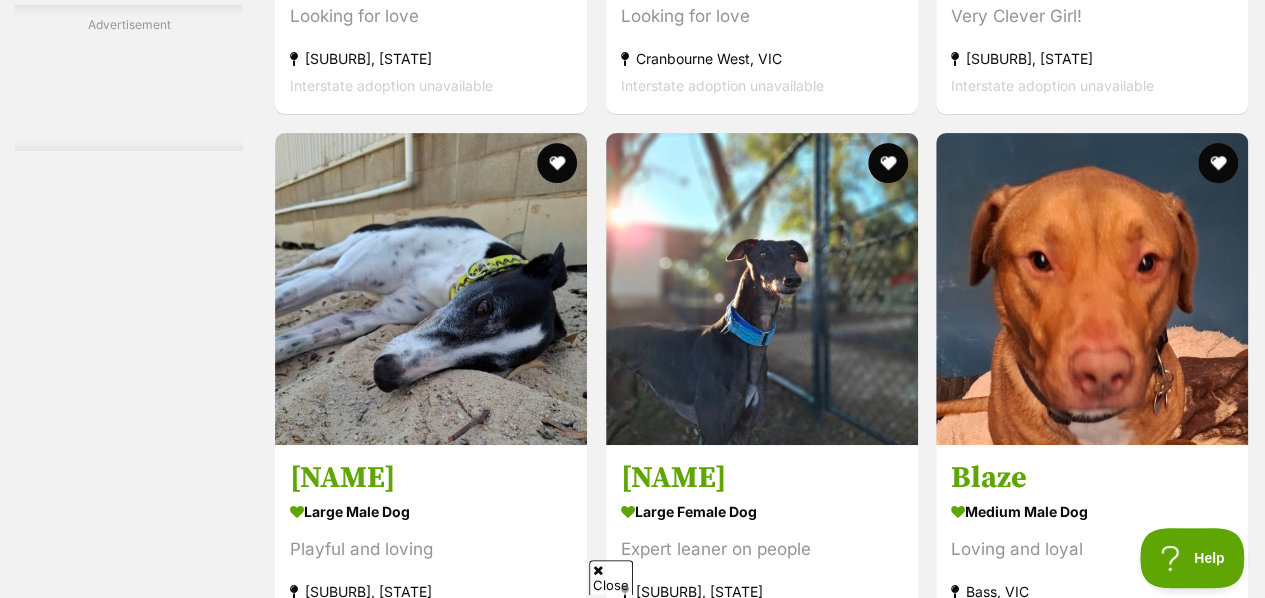 scroll, scrollTop: 7880, scrollLeft: 0, axis: vertical 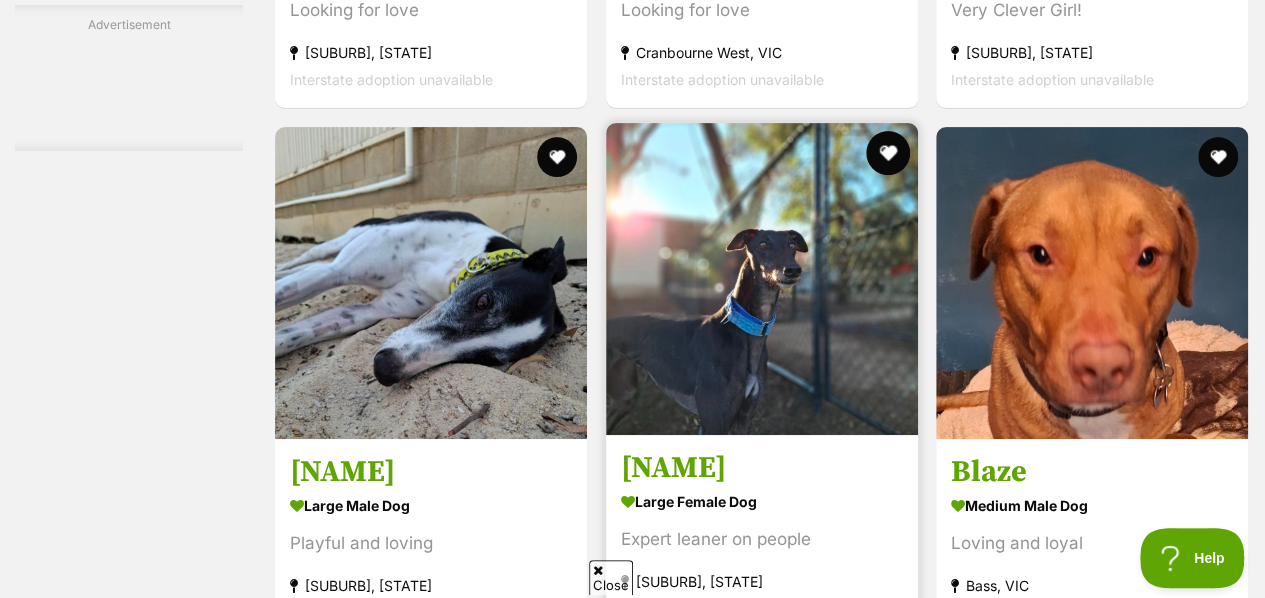 click at bounding box center (887, 153) 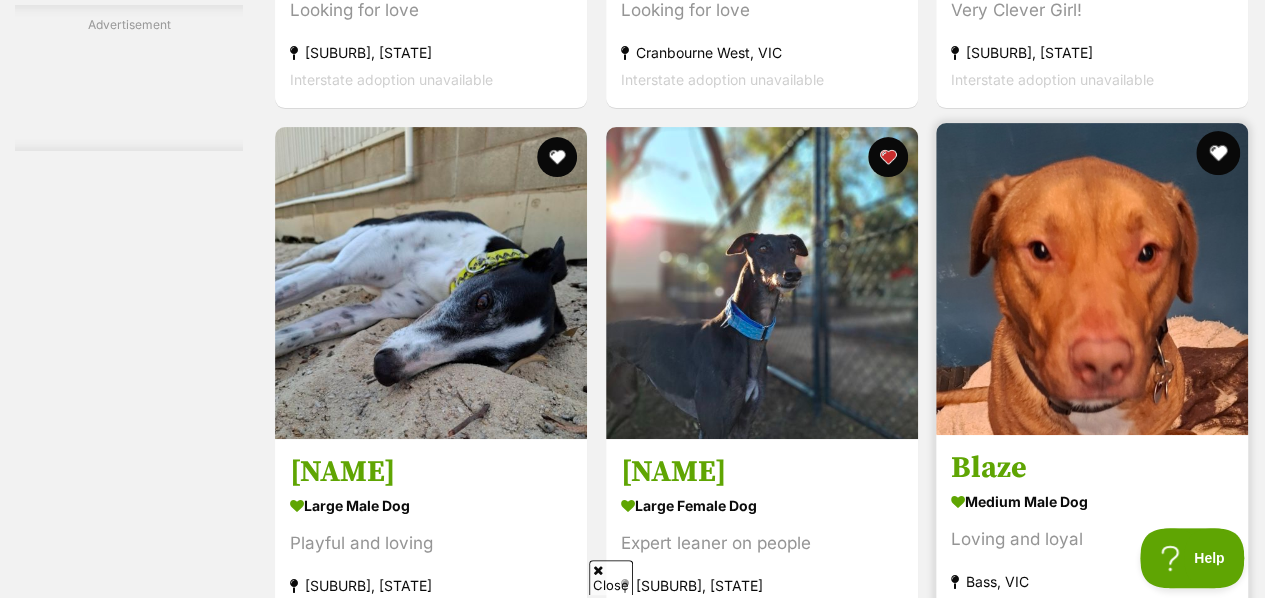click at bounding box center [1218, 153] 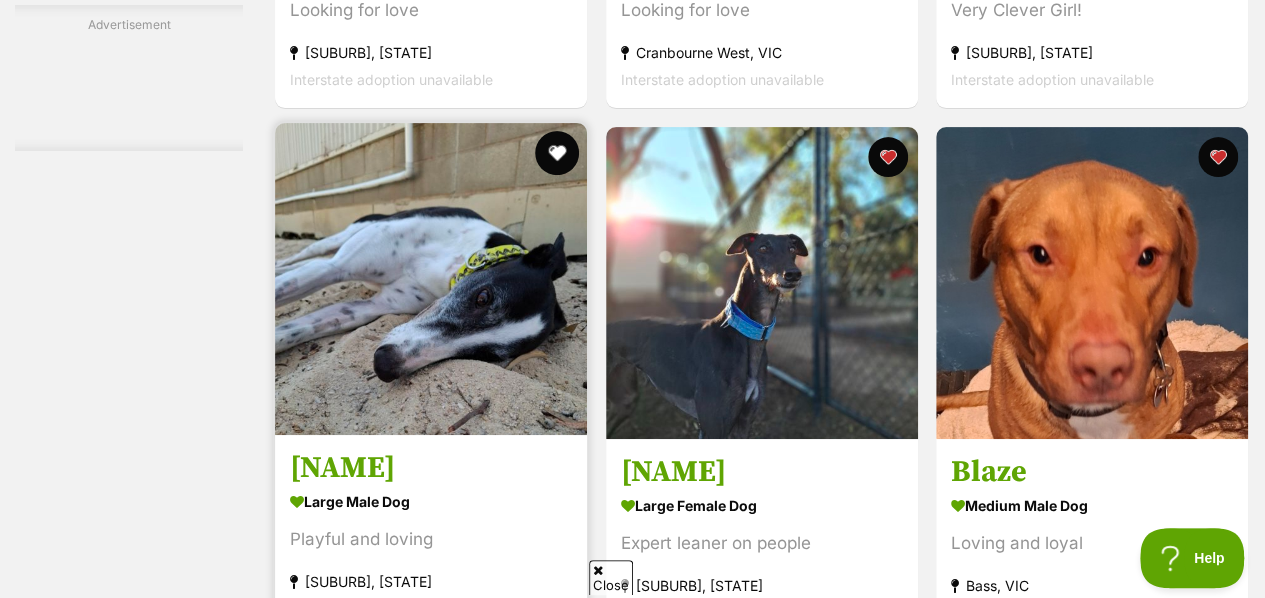 click at bounding box center [557, 153] 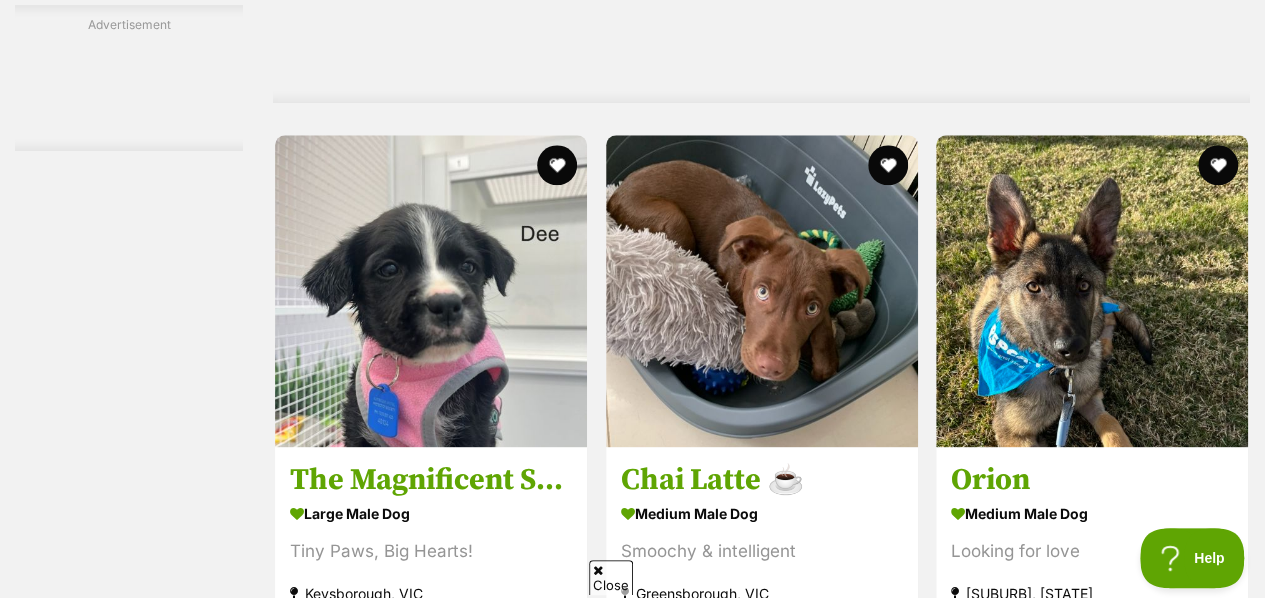 scroll, scrollTop: 8600, scrollLeft: 0, axis: vertical 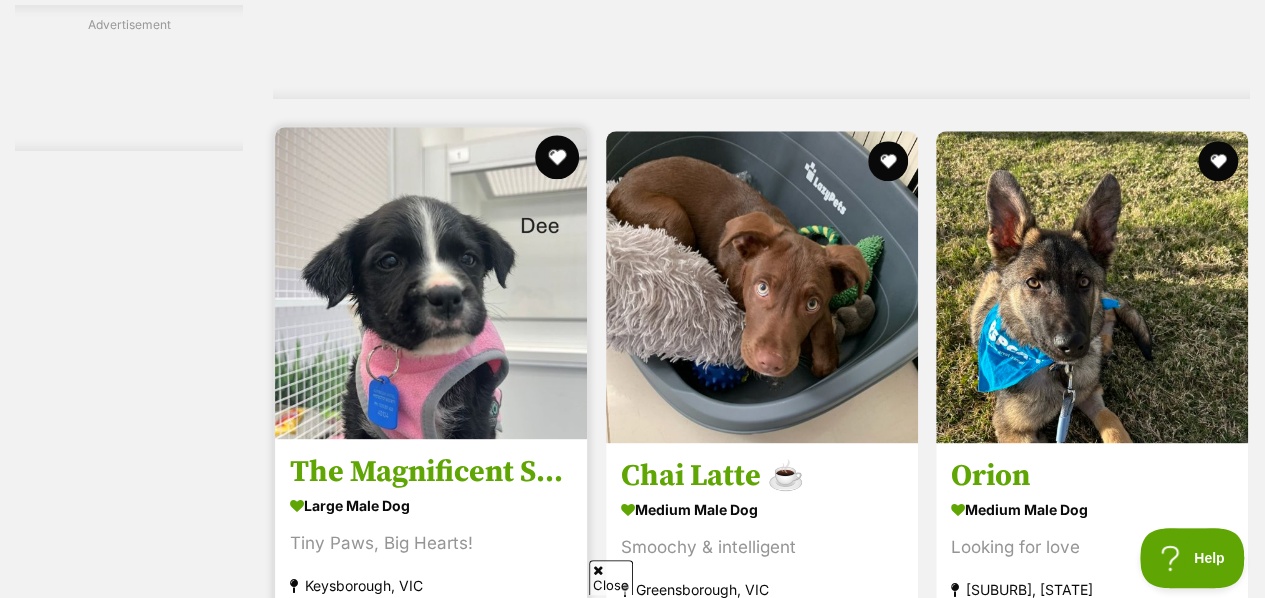click at bounding box center [557, 157] 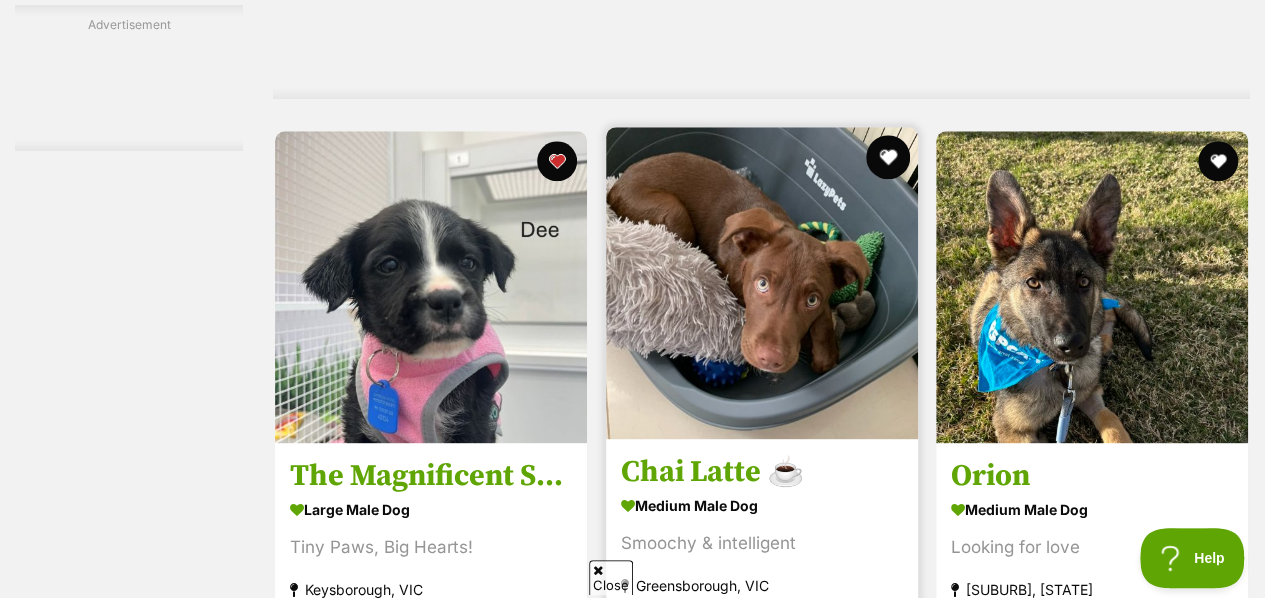 click at bounding box center [887, 157] 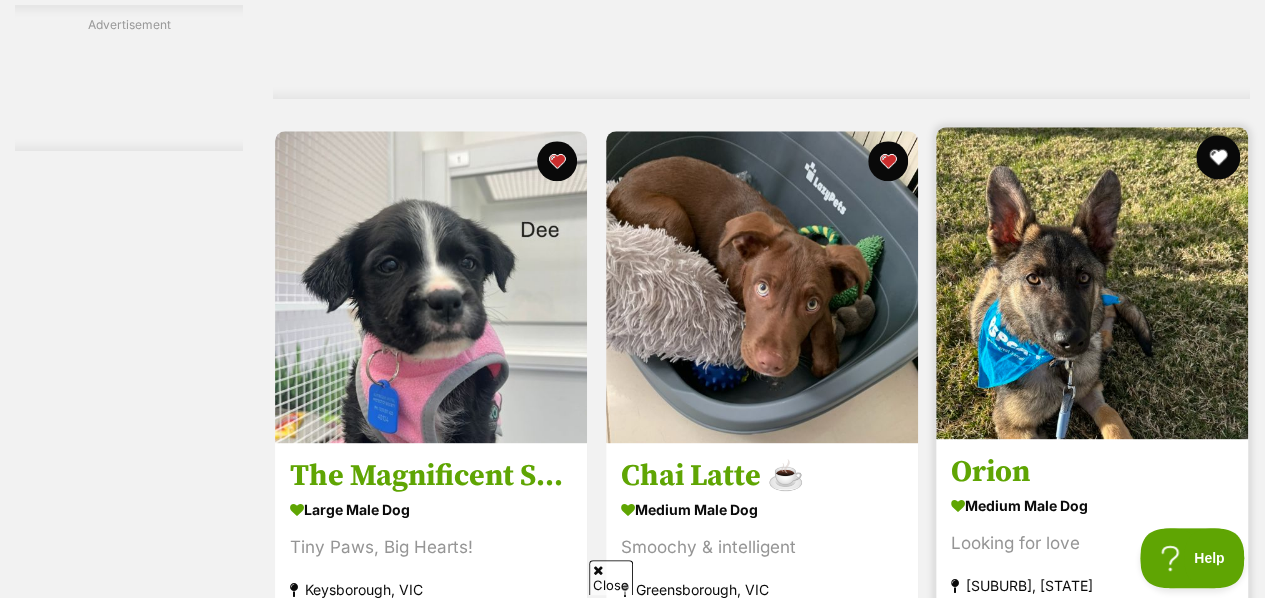 click at bounding box center [1218, 157] 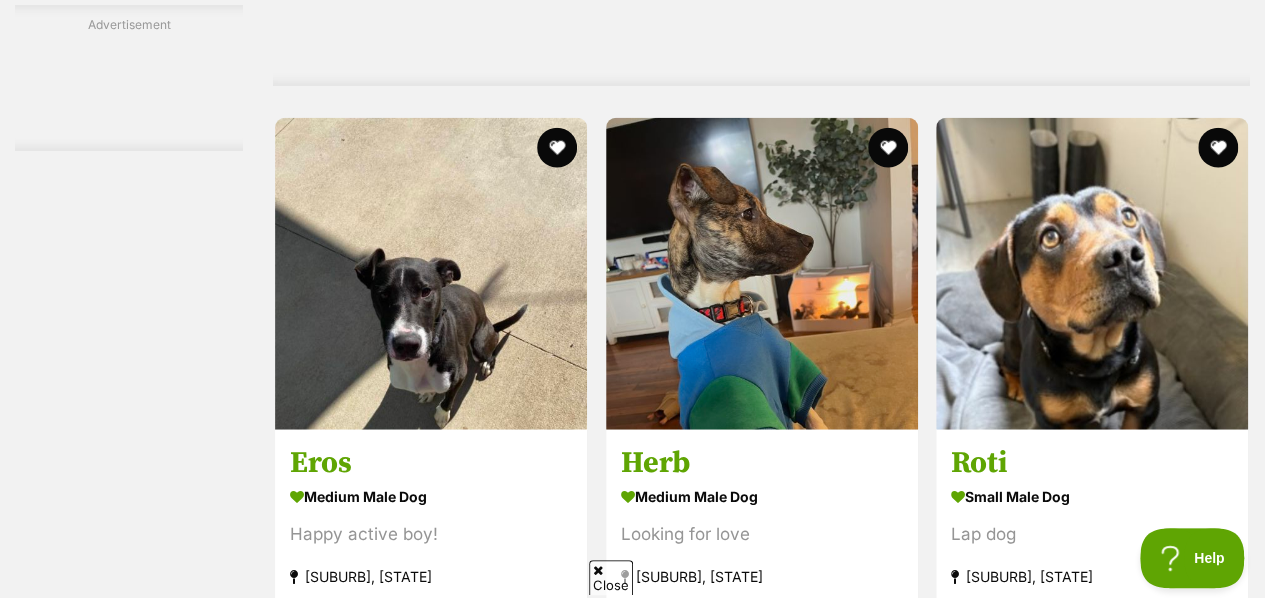 scroll, scrollTop: 9920, scrollLeft: 0, axis: vertical 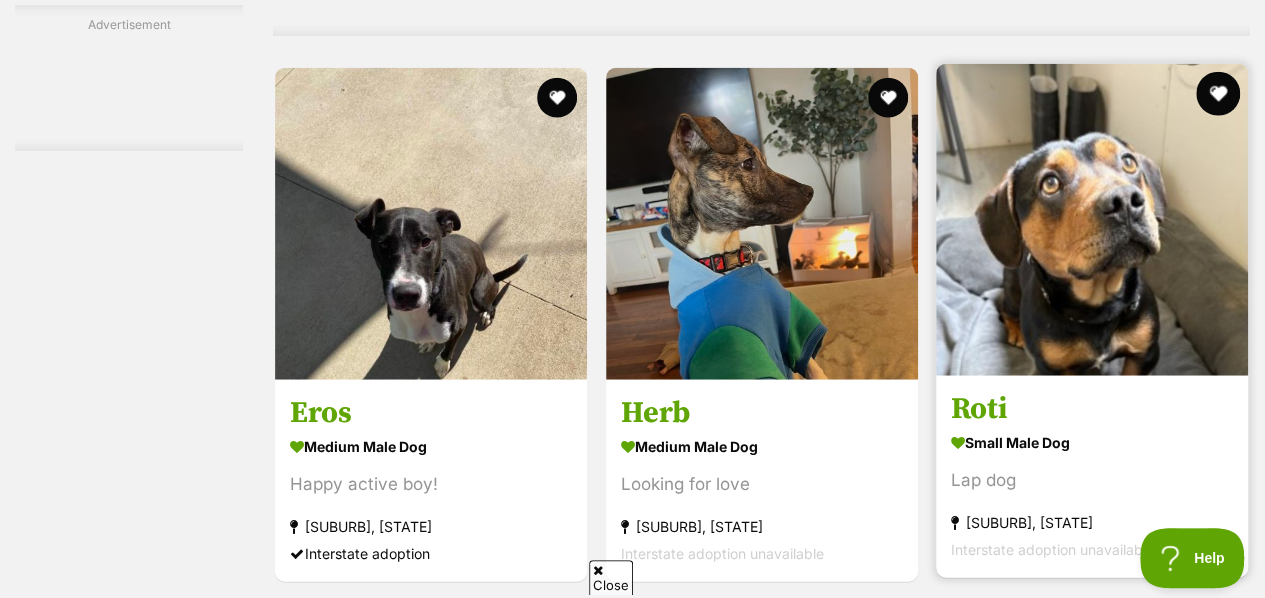 click at bounding box center (1218, 94) 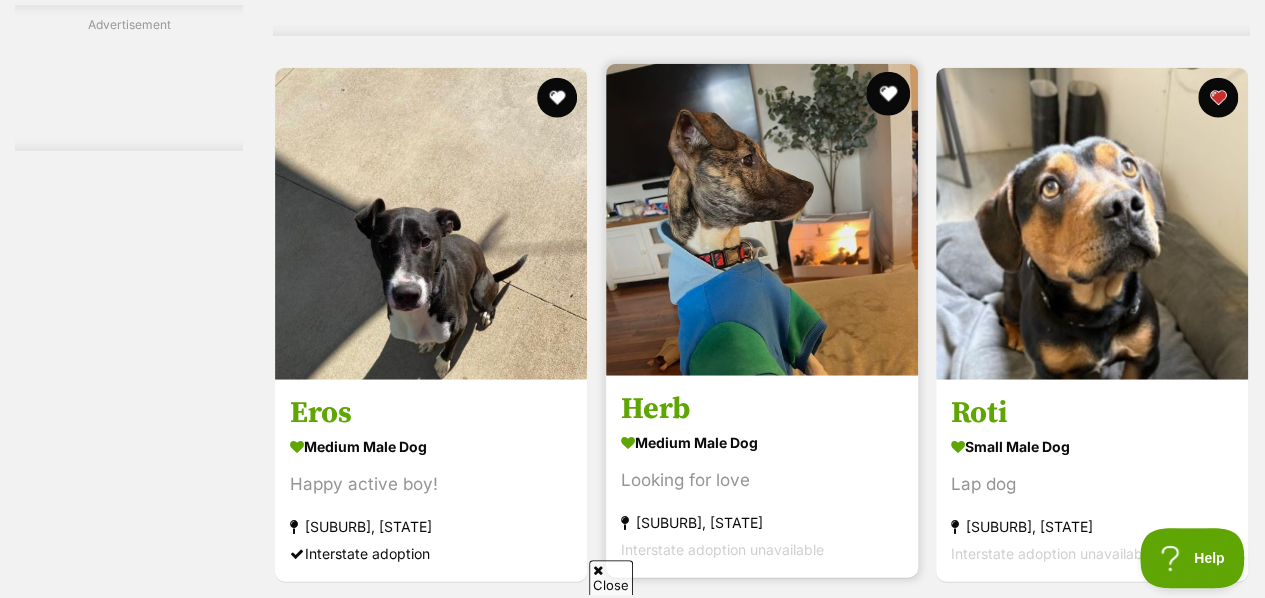 click at bounding box center (887, 94) 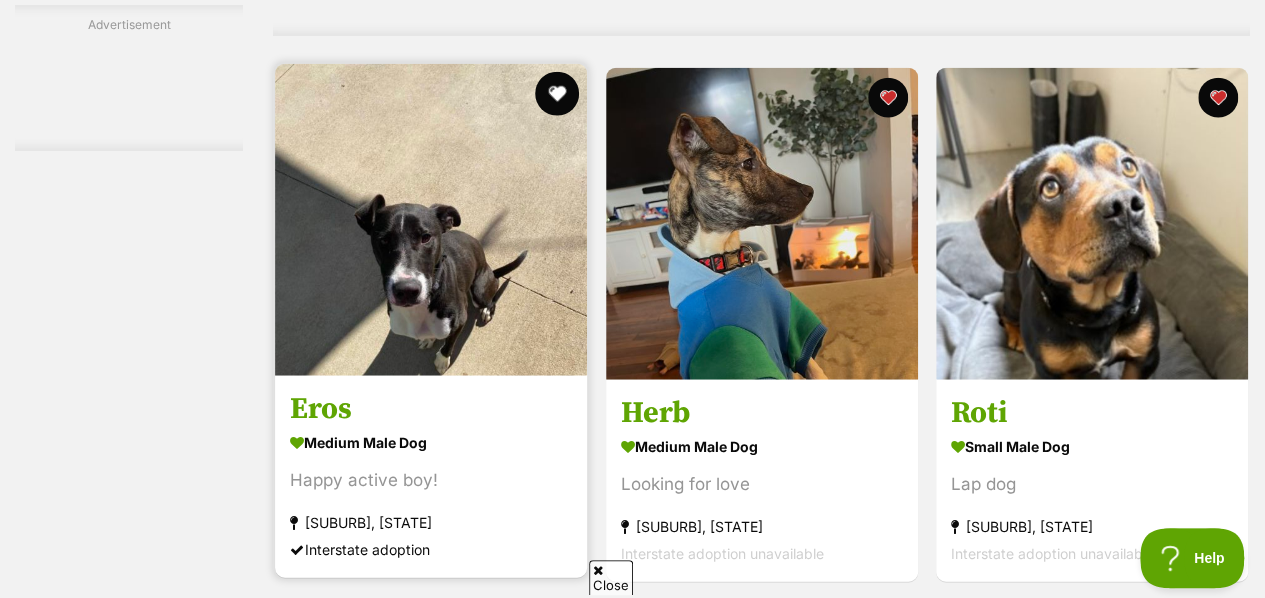 click at bounding box center [557, 94] 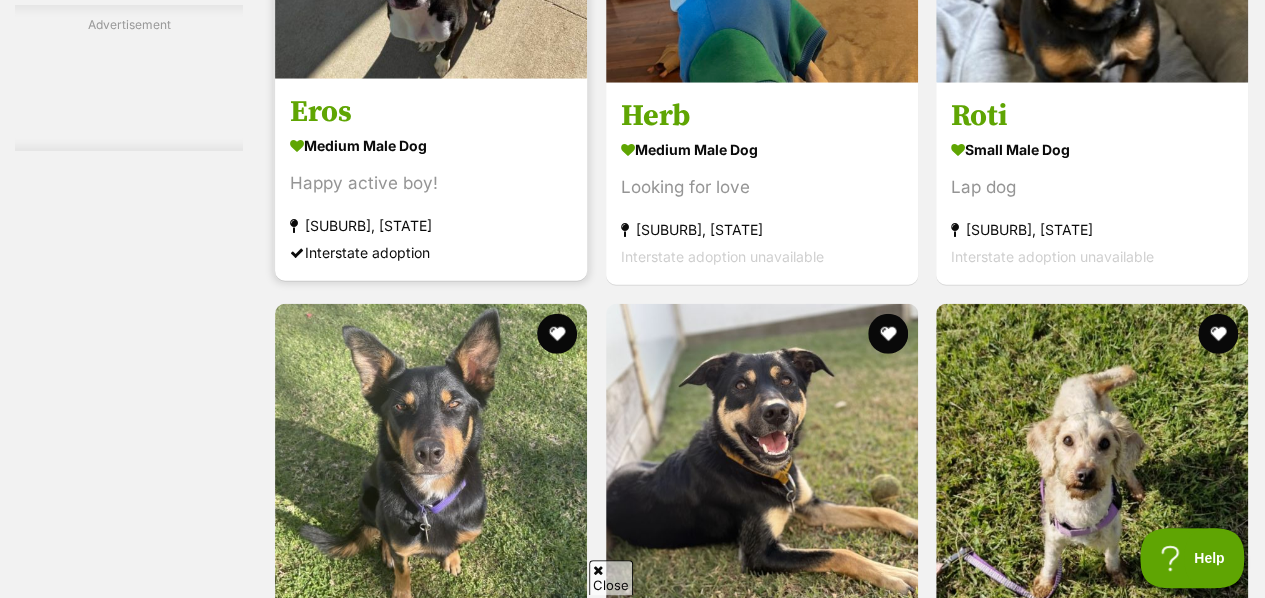 scroll, scrollTop: 10360, scrollLeft: 0, axis: vertical 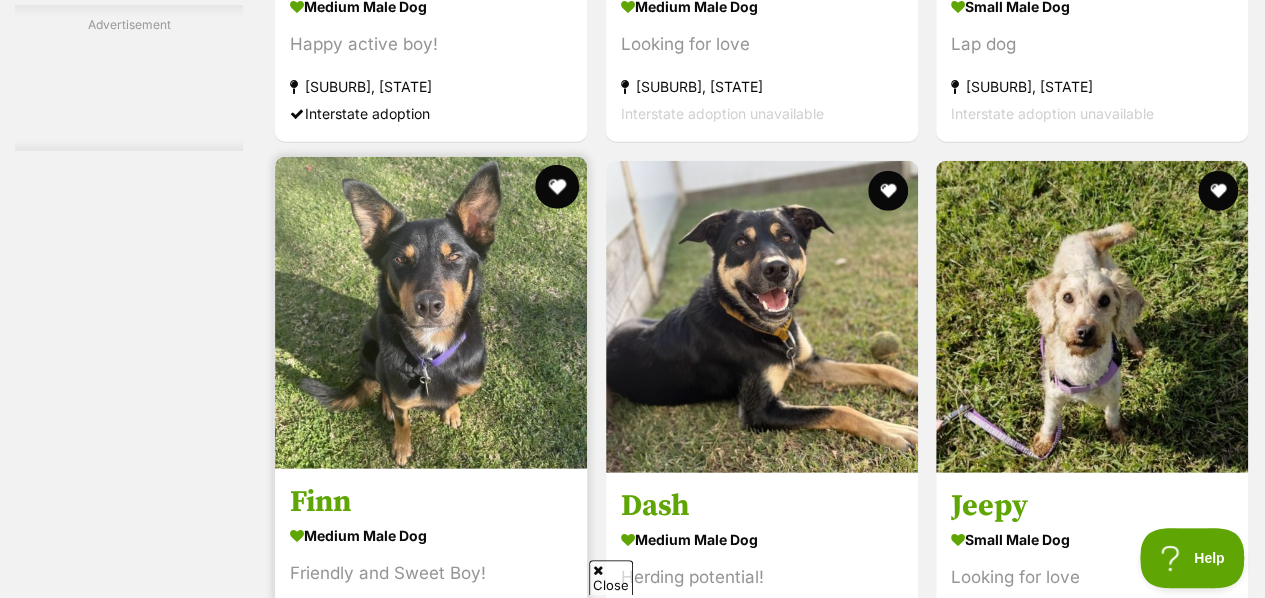 click at bounding box center [557, 187] 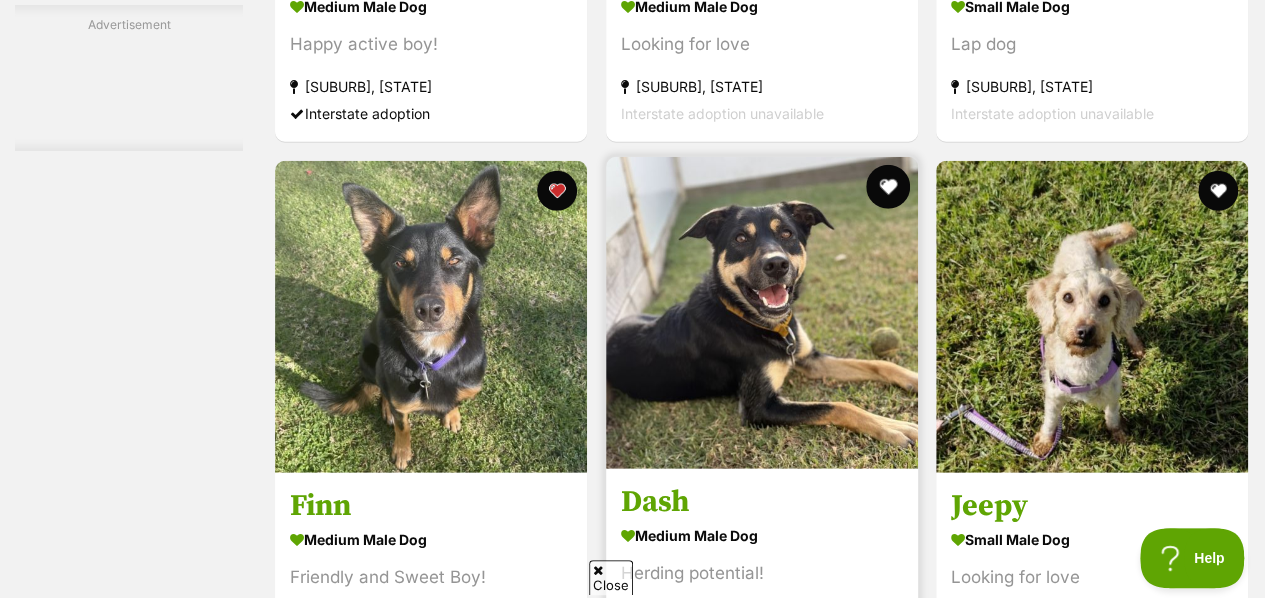 click at bounding box center [887, 187] 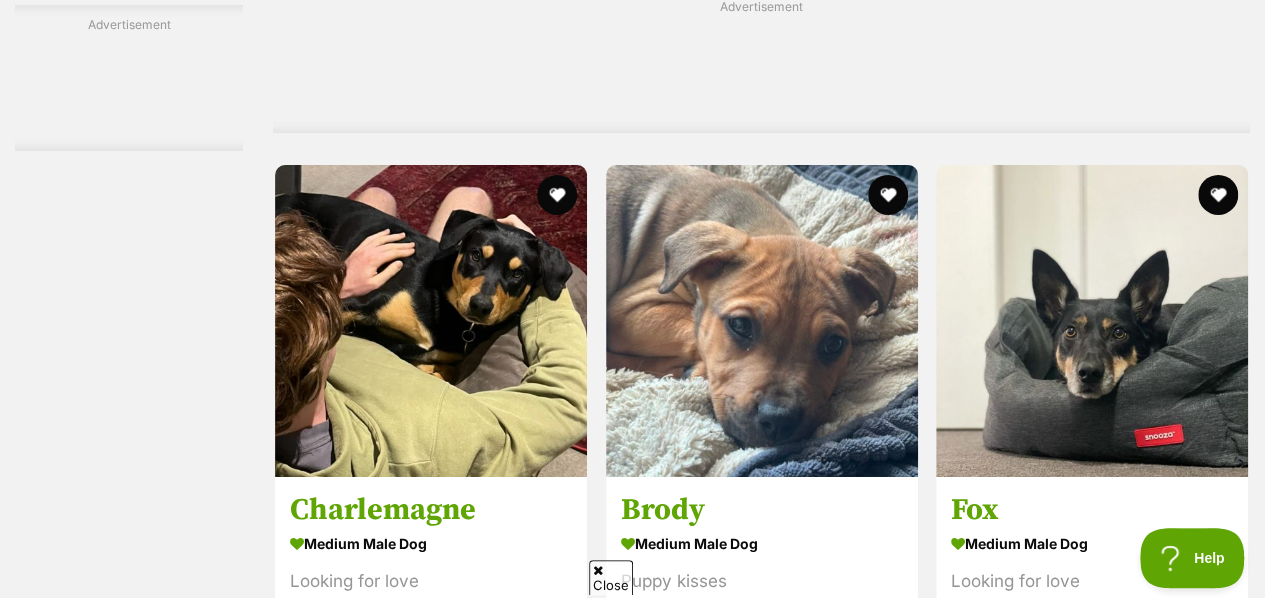 scroll, scrollTop: 11120, scrollLeft: 0, axis: vertical 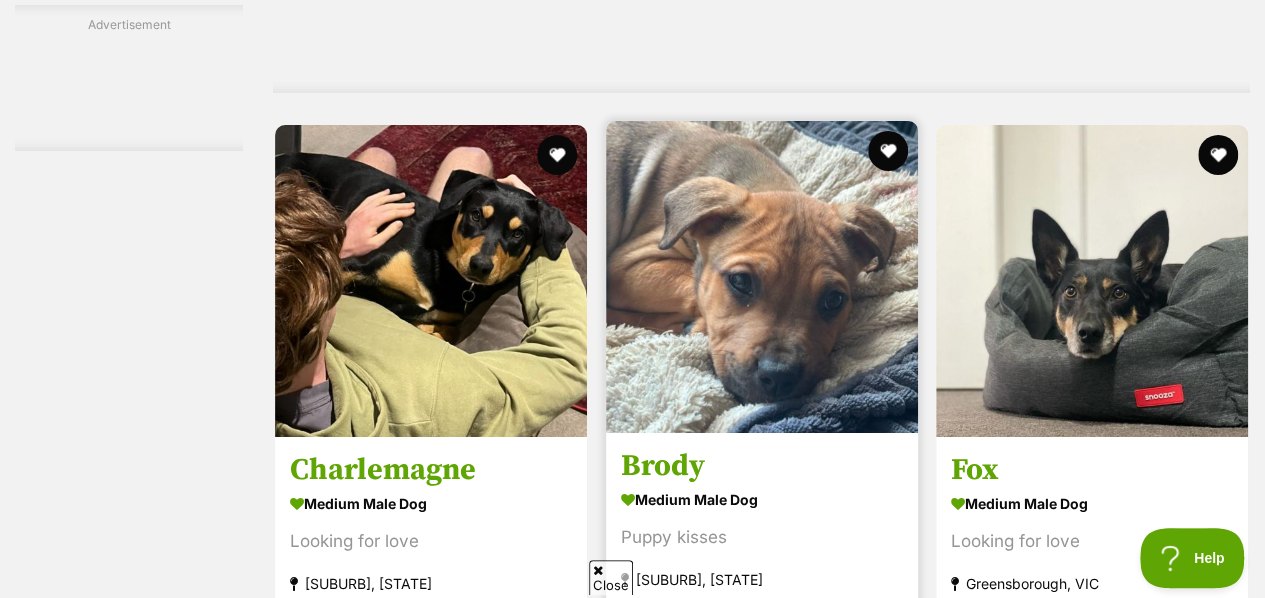click at bounding box center (762, 278) 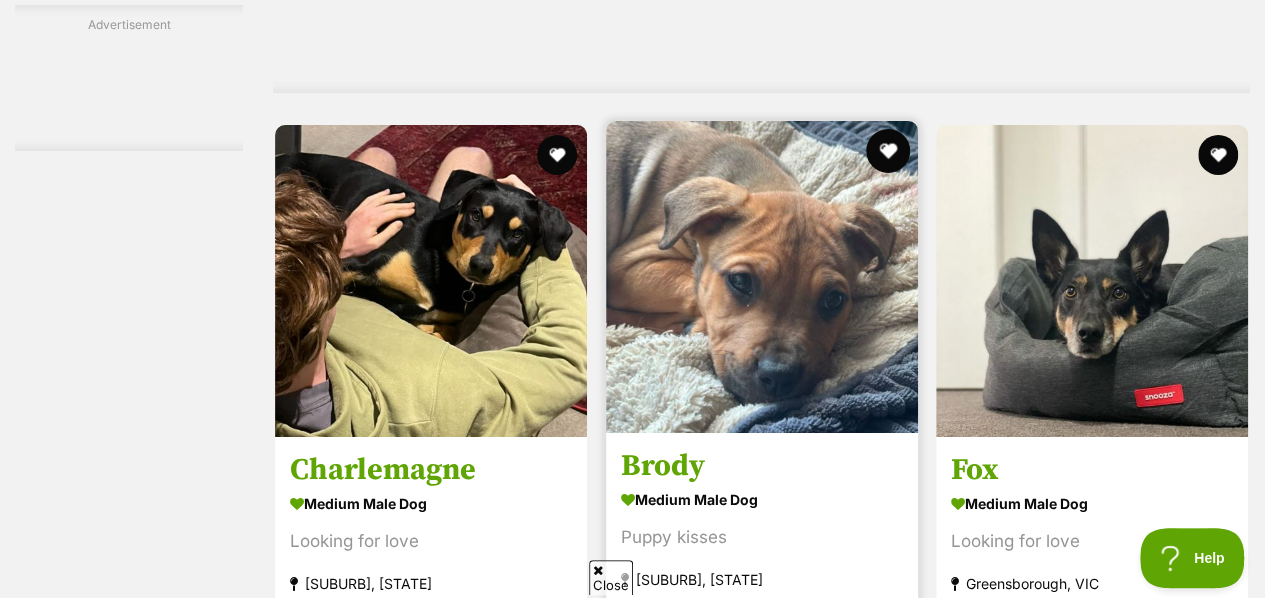 click at bounding box center (887, 151) 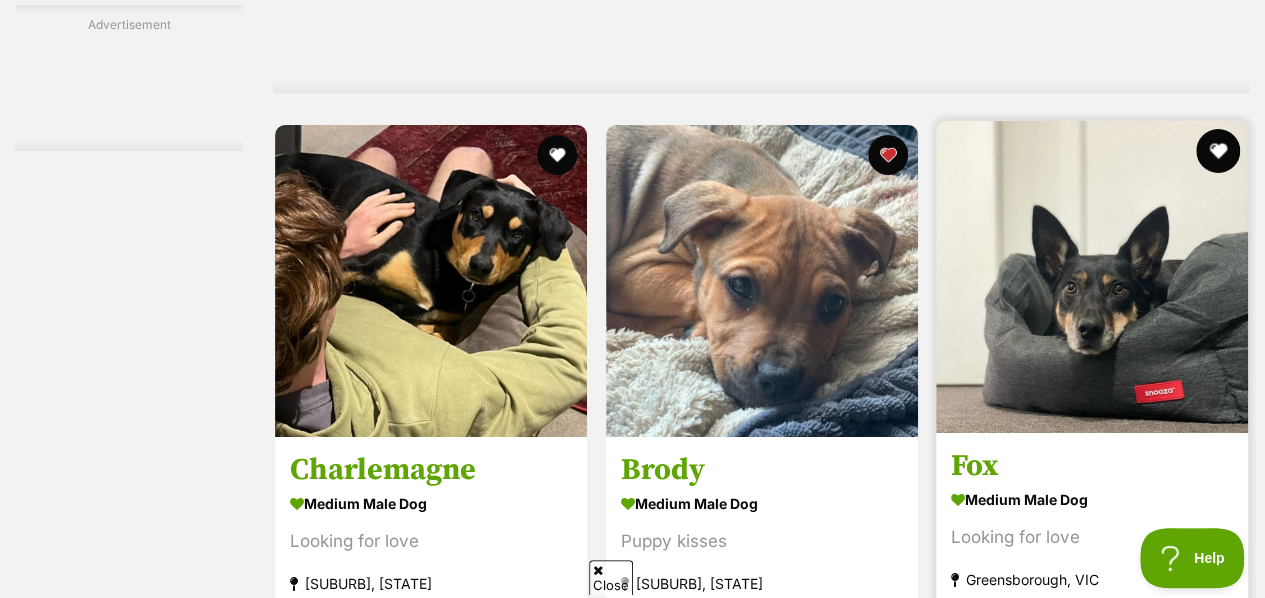 click at bounding box center [1218, 151] 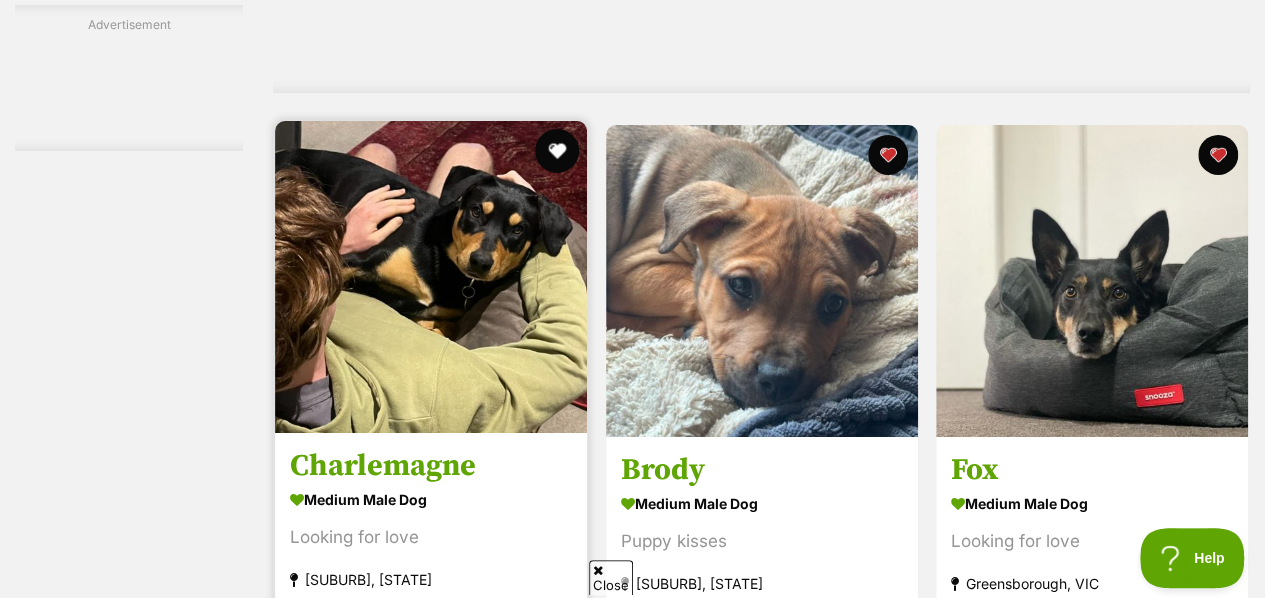 click at bounding box center [557, 151] 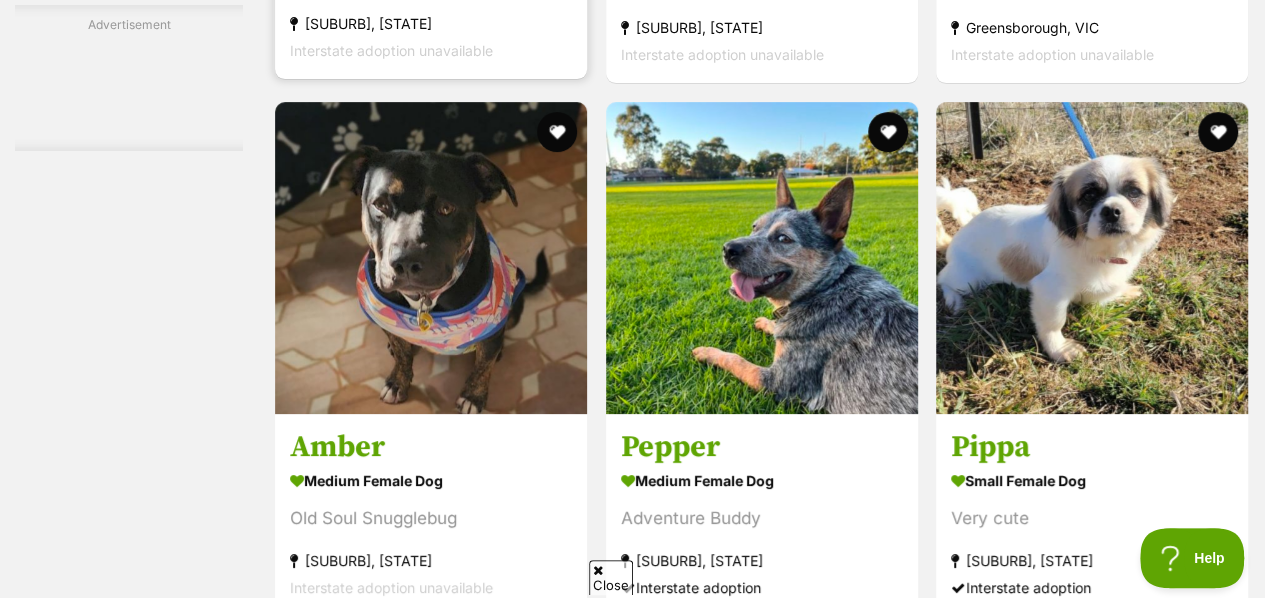 scroll, scrollTop: 11680, scrollLeft: 0, axis: vertical 